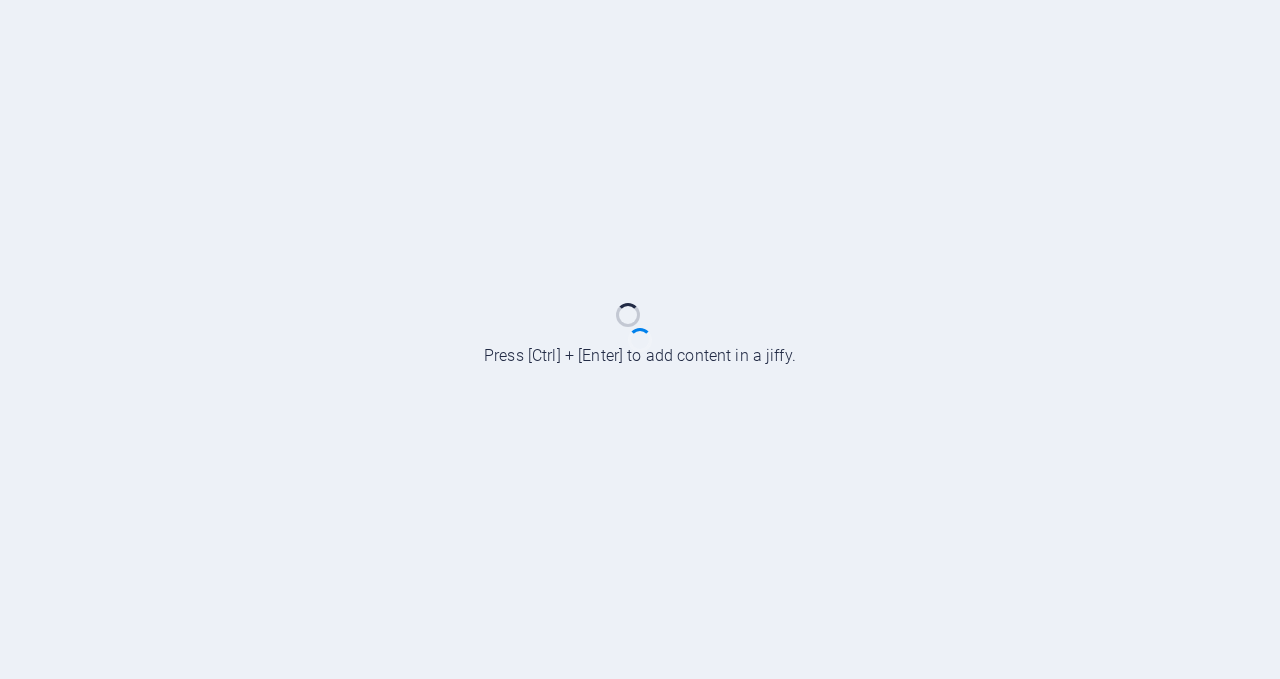 scroll, scrollTop: 0, scrollLeft: 0, axis: both 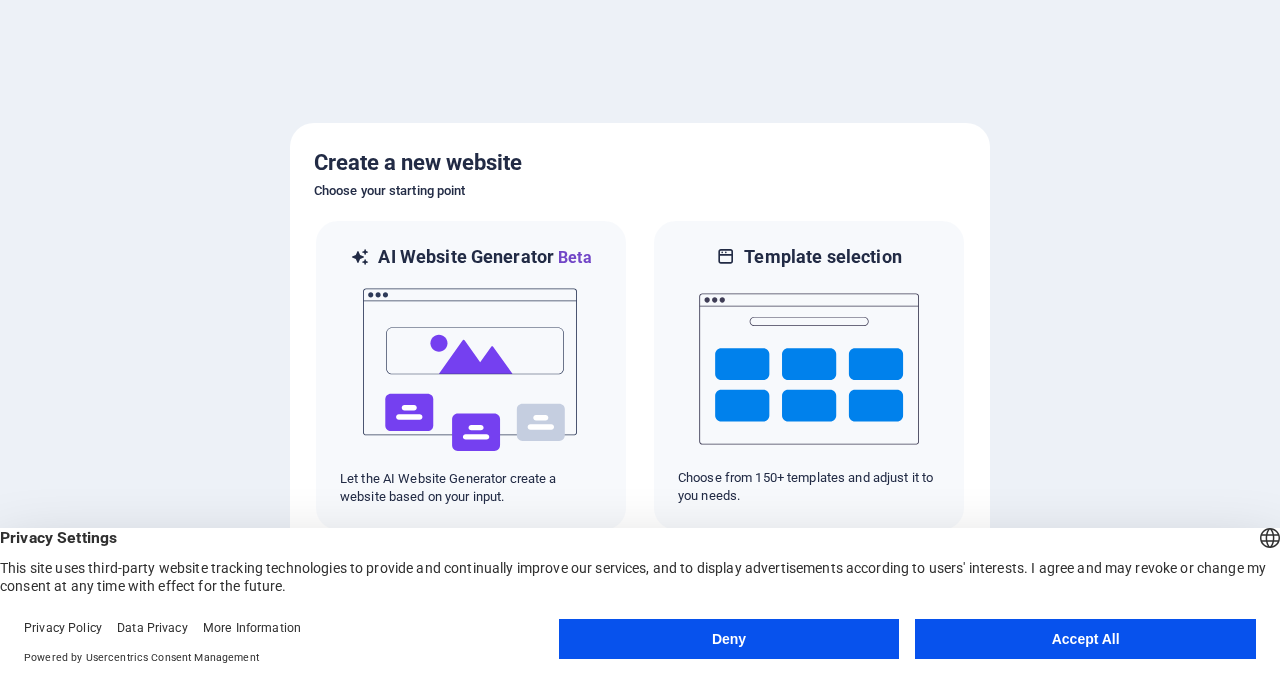 click on "Accept All" at bounding box center [1085, 639] 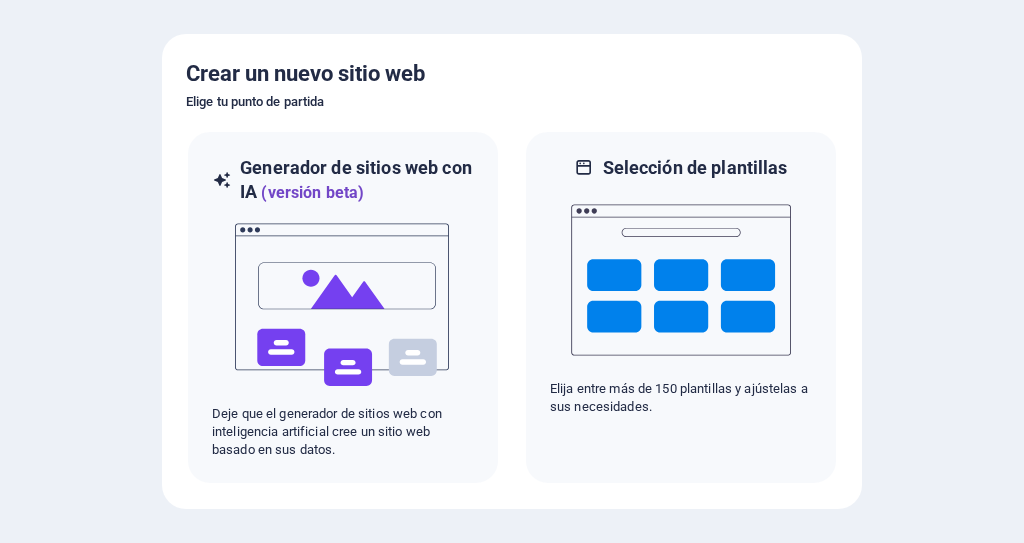drag, startPoint x: 1108, startPoint y: 160, endPoint x: 87, endPoint y: 254, distance: 1025.318 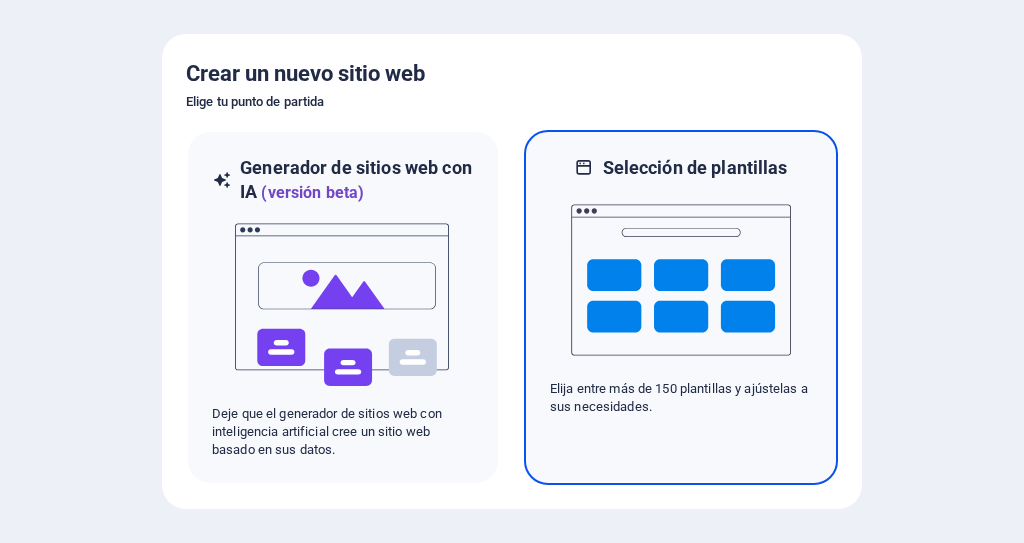 click at bounding box center (681, 280) 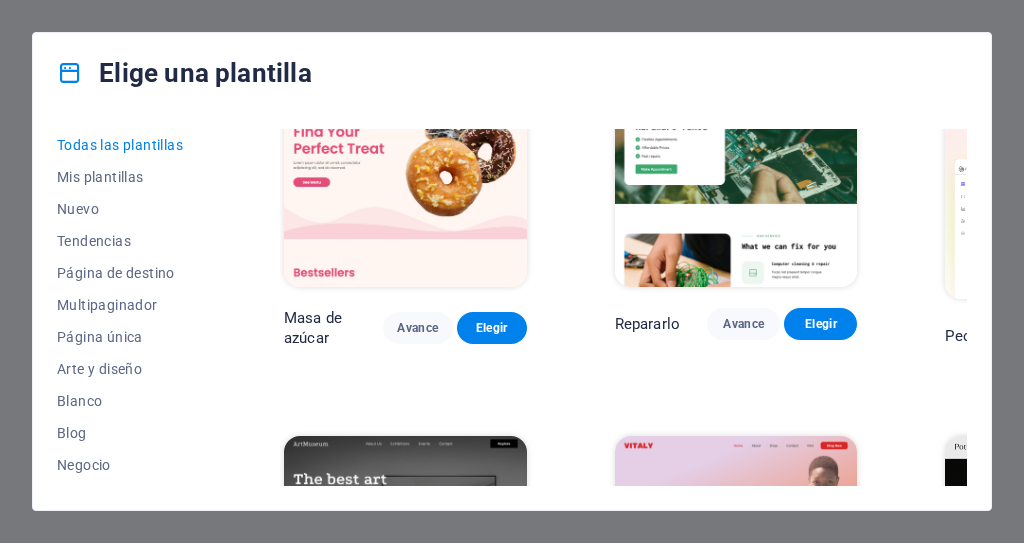 scroll, scrollTop: 0, scrollLeft: 0, axis: both 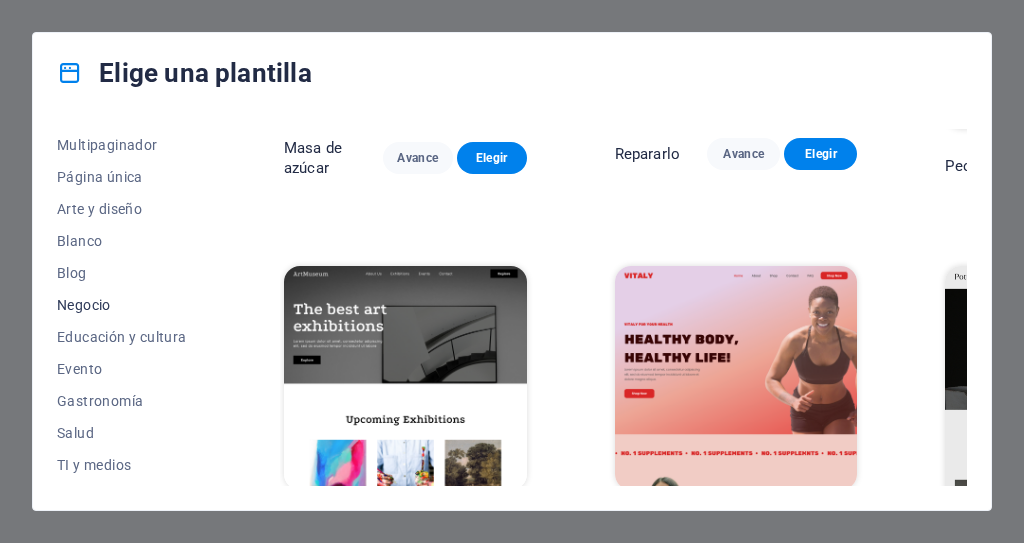 click on "Negocio" at bounding box center [84, 305] 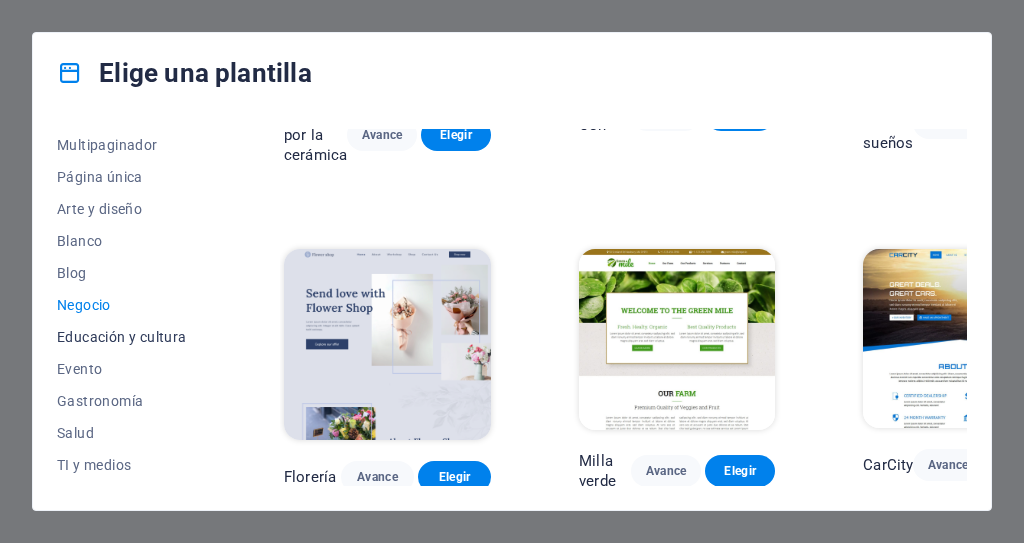 scroll, scrollTop: 0, scrollLeft: 0, axis: both 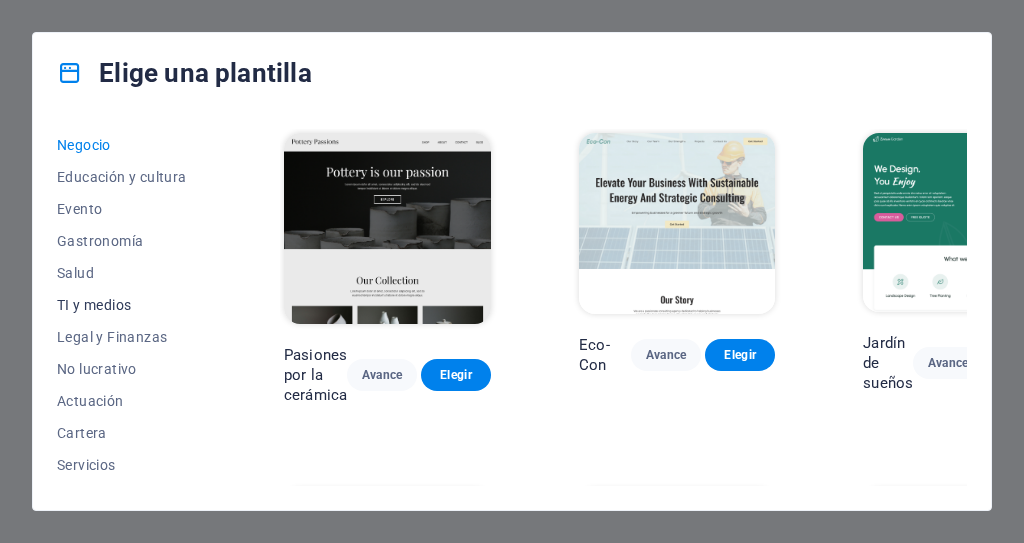 click on "TI y medios" at bounding box center (94, 305) 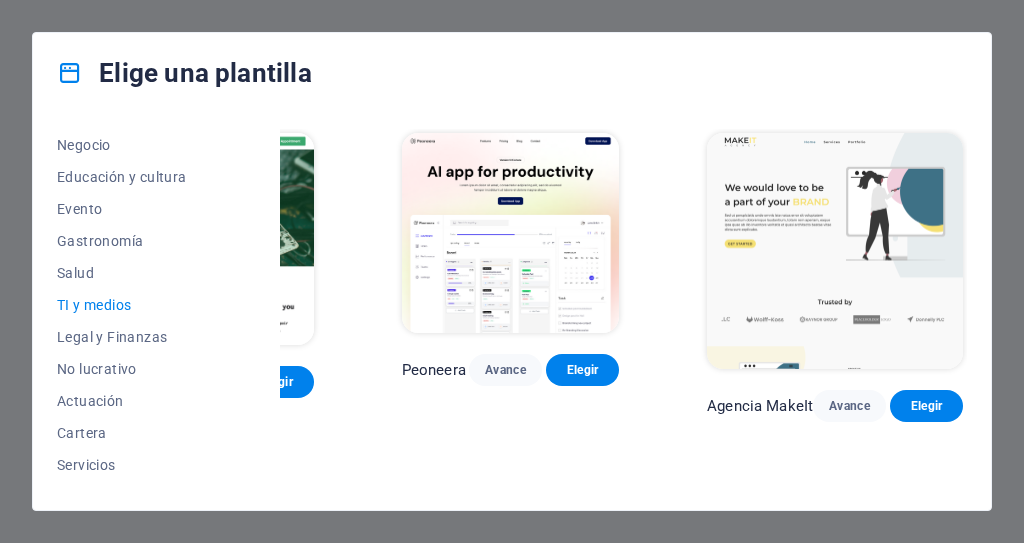 scroll, scrollTop: 0, scrollLeft: 0, axis: both 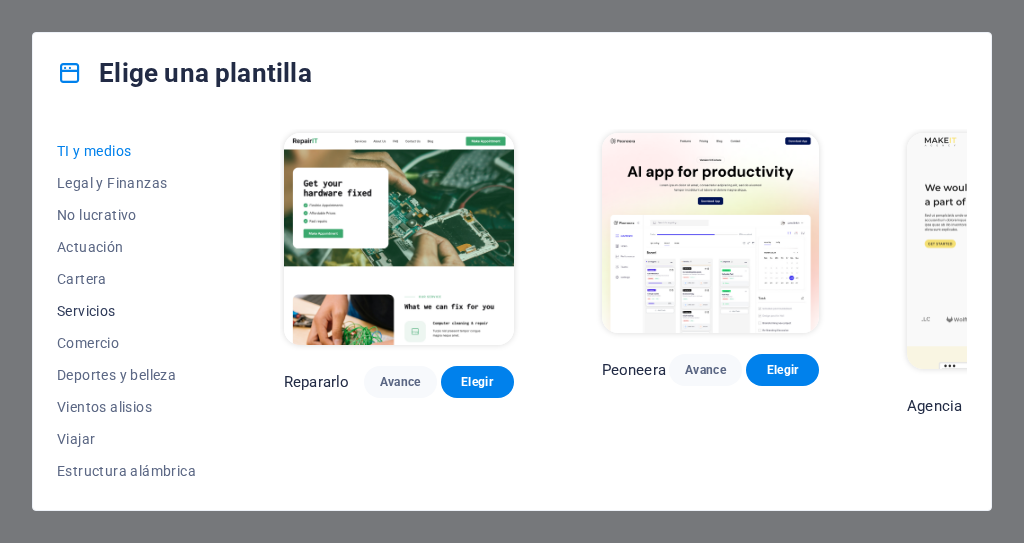 click on "Servicios" at bounding box center [86, 311] 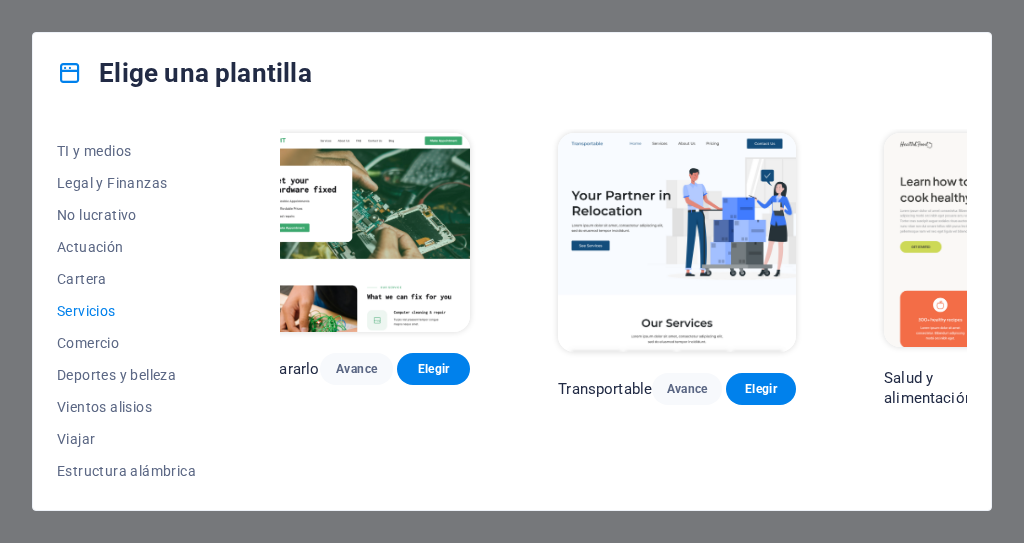 scroll, scrollTop: 0, scrollLeft: 0, axis: both 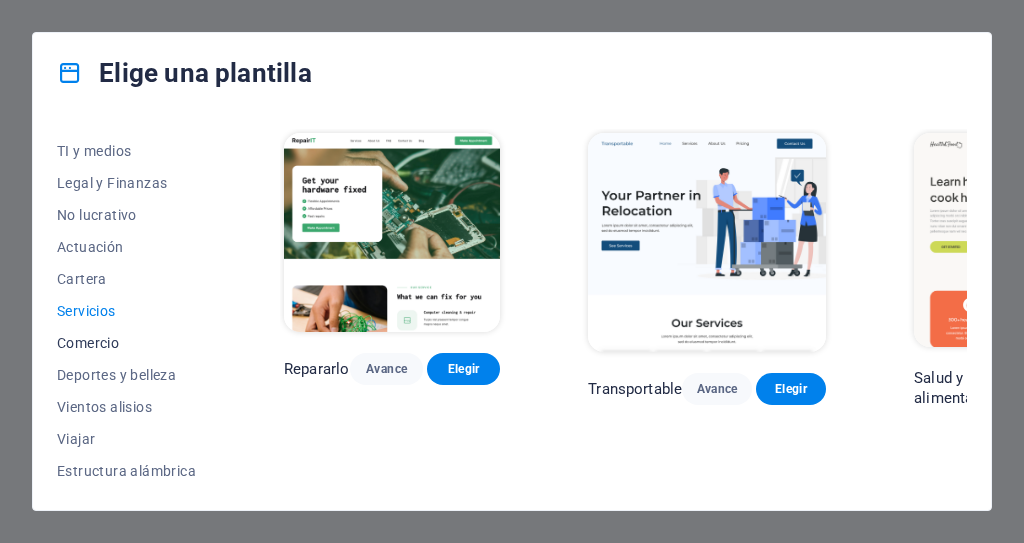 click on "Comercio" at bounding box center [88, 343] 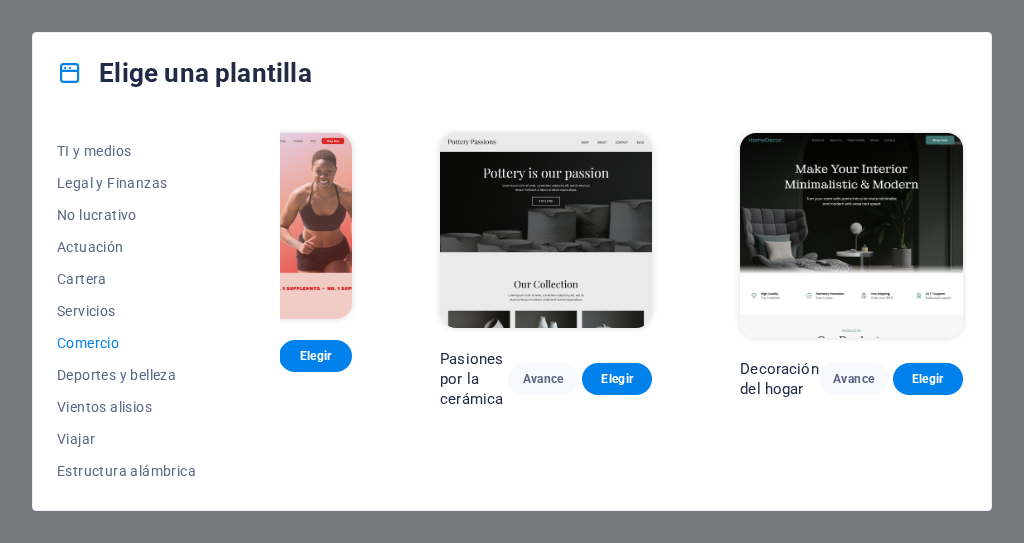scroll, scrollTop: 0, scrollLeft: 0, axis: both 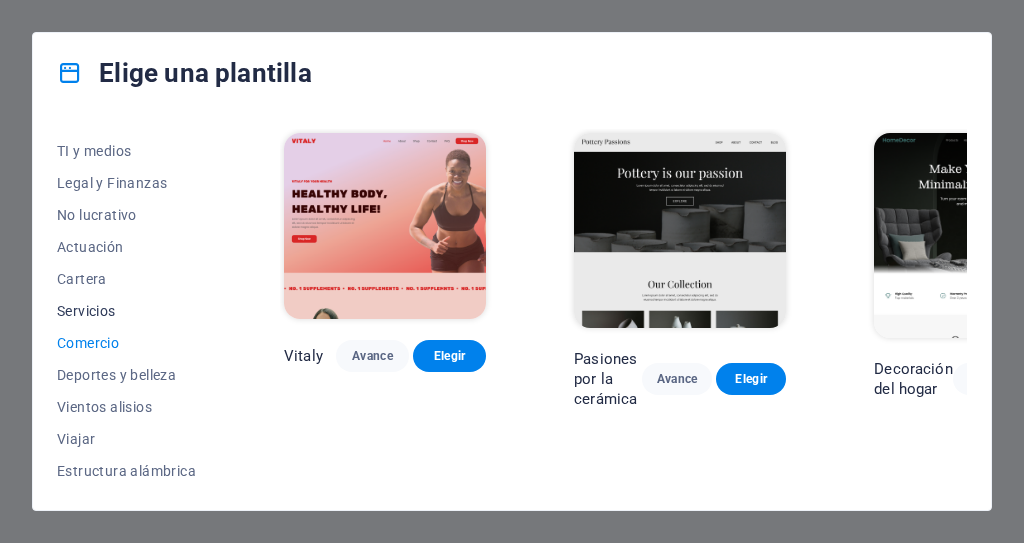 click on "Servicios" at bounding box center (86, 311) 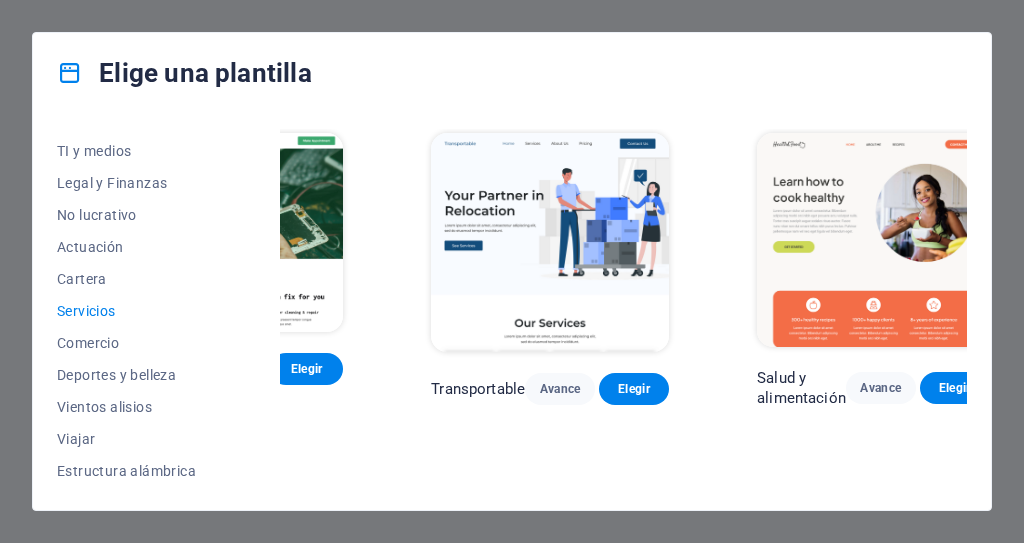 scroll, scrollTop: 0, scrollLeft: 189, axis: horizontal 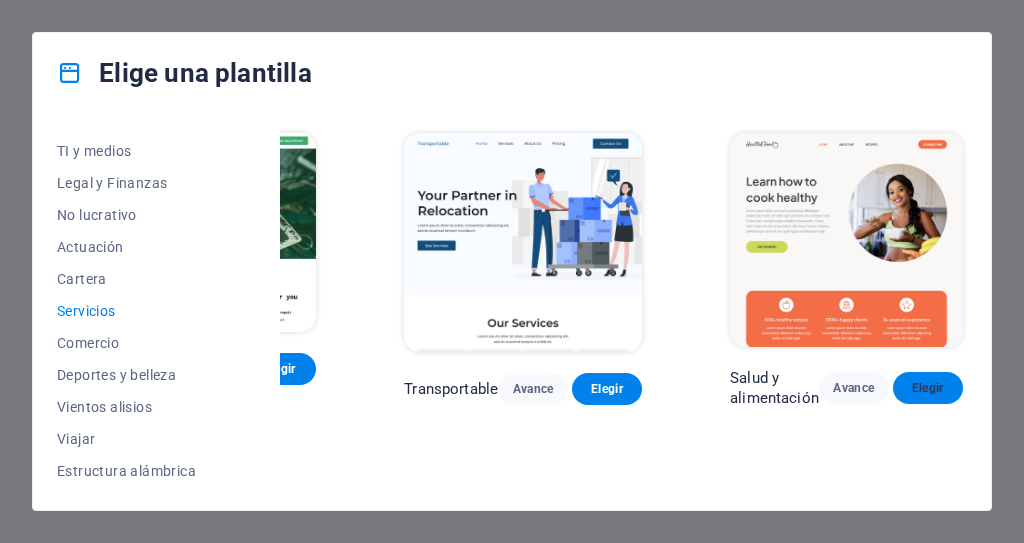 click on "Elegir" at bounding box center (928, 388) 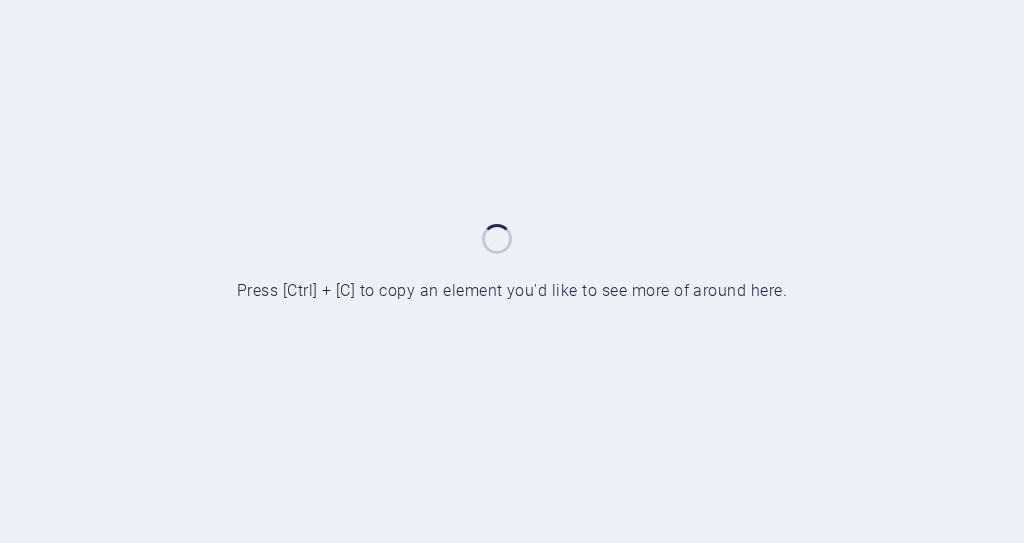 scroll, scrollTop: 0, scrollLeft: 0, axis: both 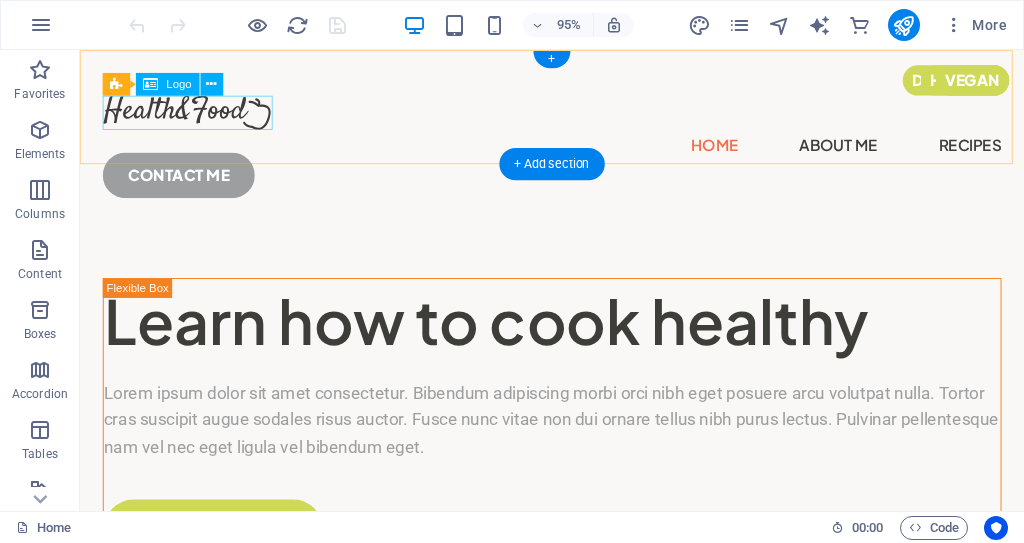 click at bounding box center (577, 116) 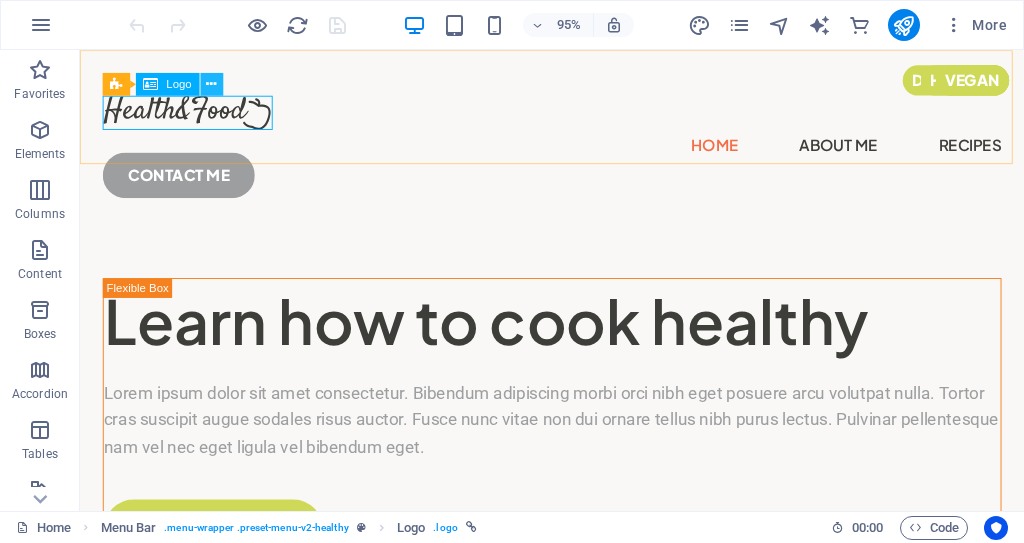 click at bounding box center (212, 84) 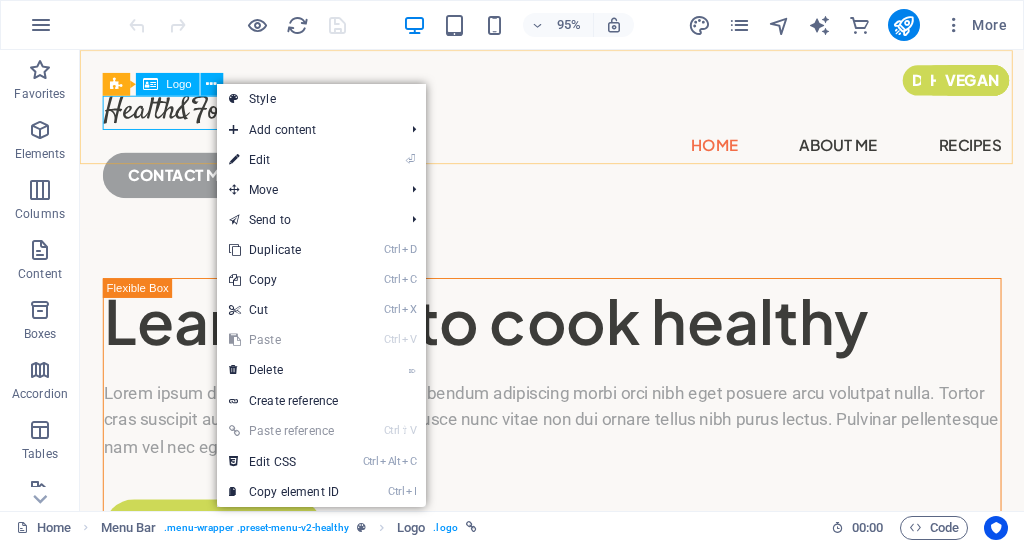 click on "Logo" at bounding box center (178, 84) 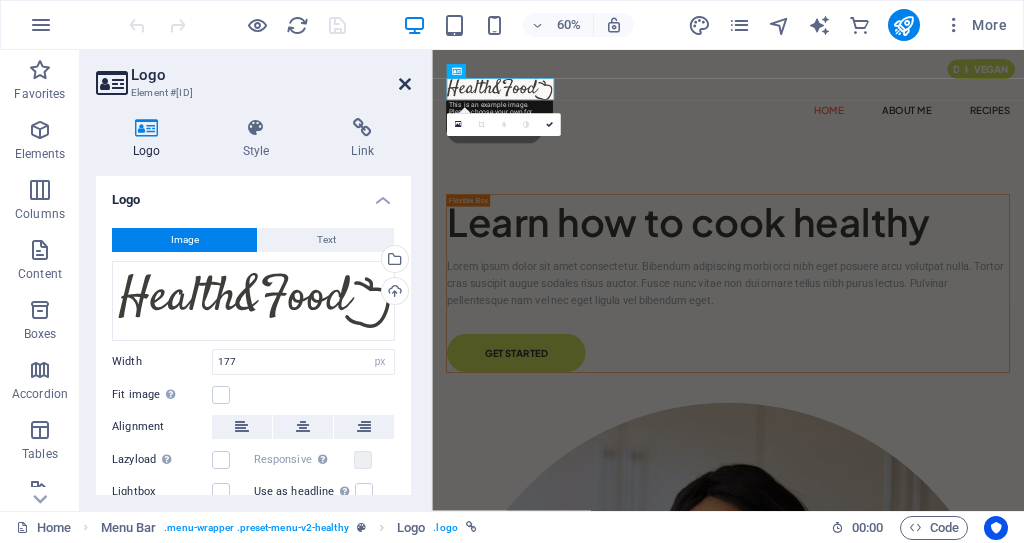 drag, startPoint x: 410, startPoint y: 88, endPoint x: 344, endPoint y: 40, distance: 81.608826 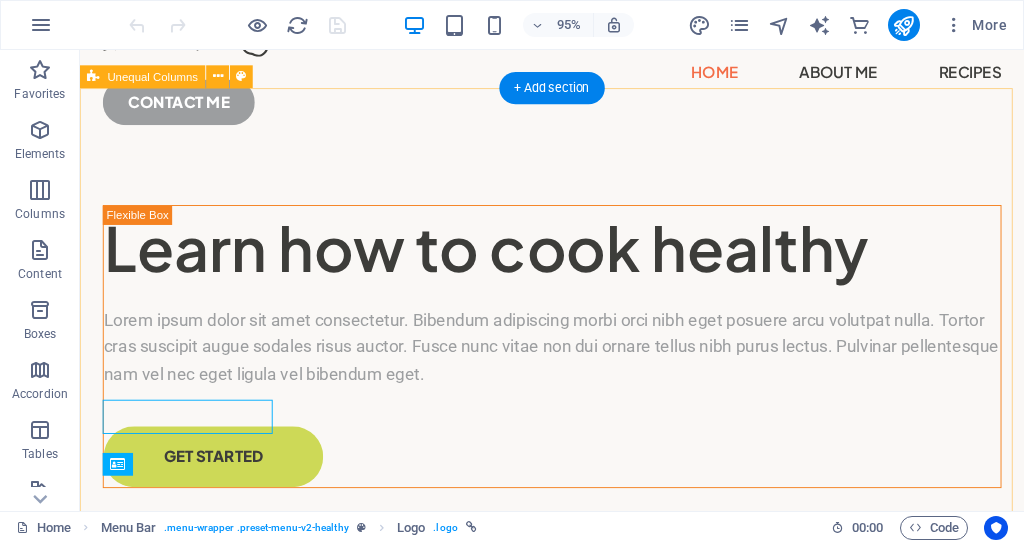 scroll, scrollTop: 0, scrollLeft: 0, axis: both 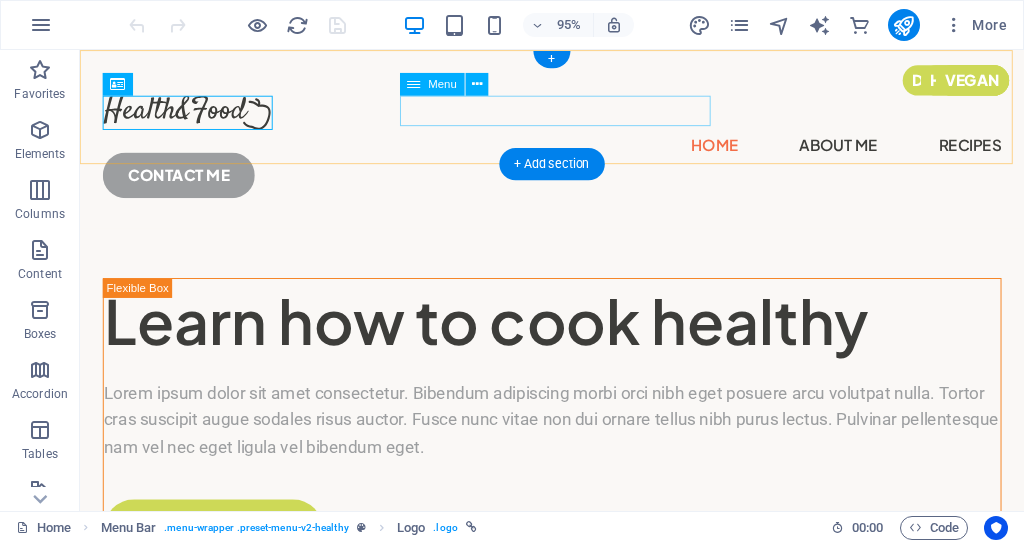 click on "Home About Me Recipes" at bounding box center (577, 150) 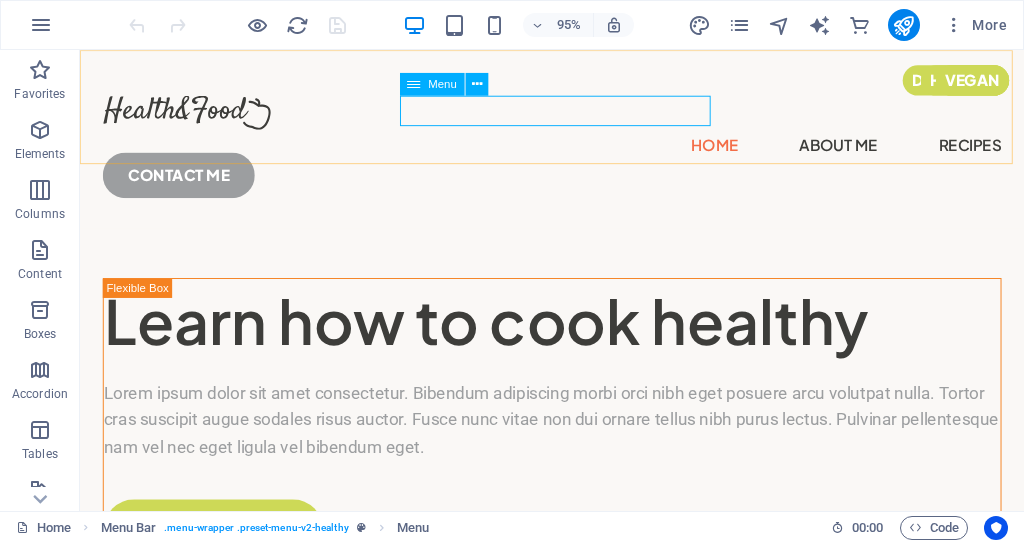 click on "Menu" at bounding box center (442, 84) 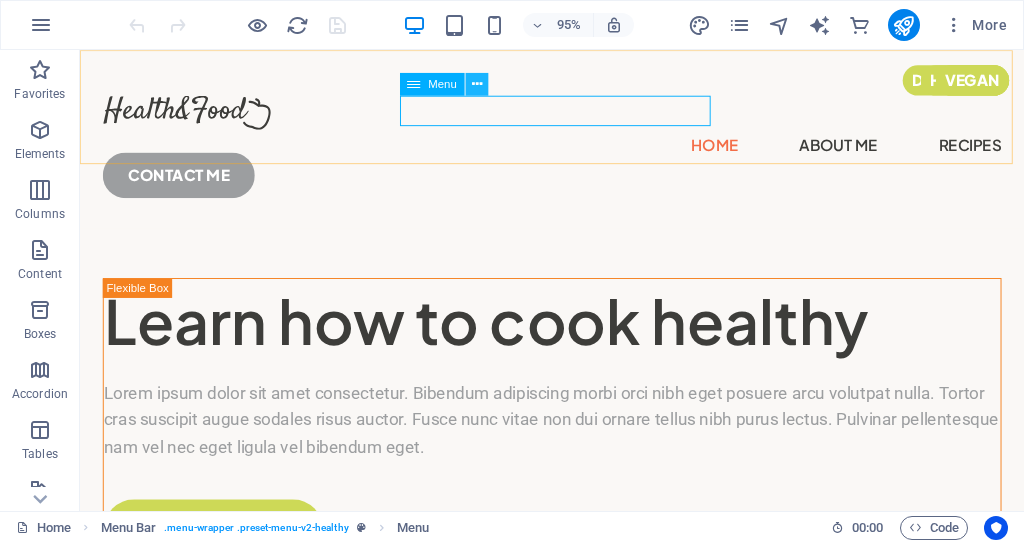 click at bounding box center (477, 84) 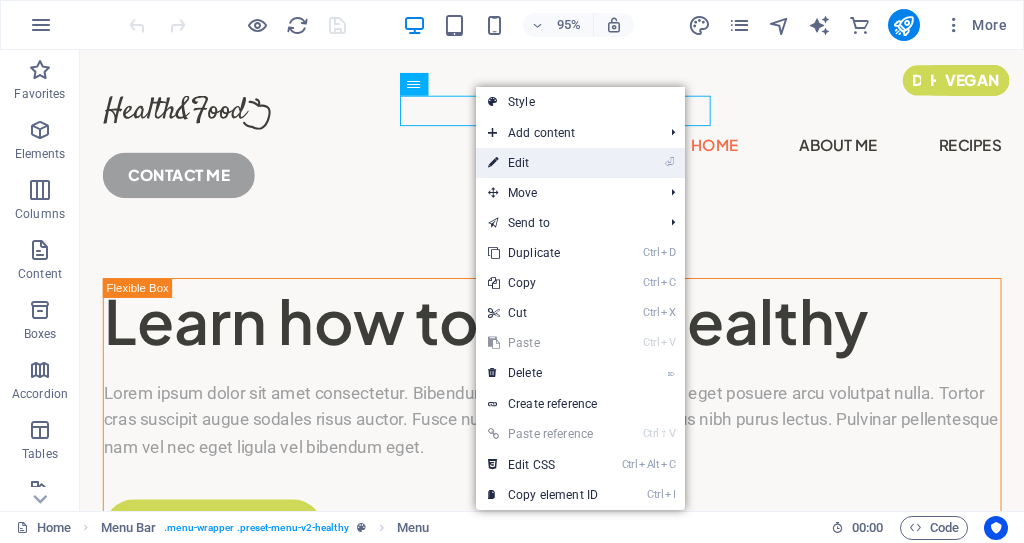 click on "⏎  Edit" at bounding box center [543, 163] 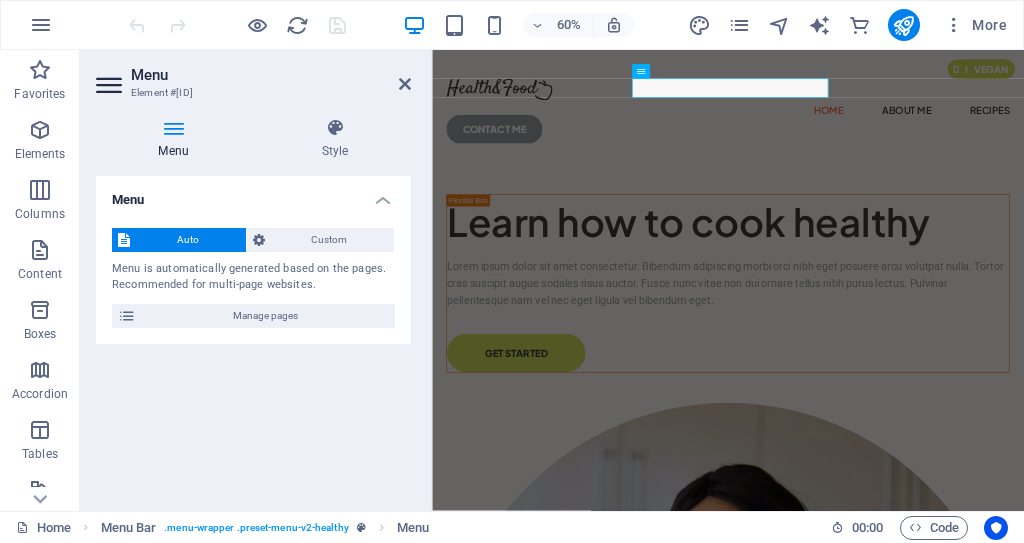 click on "Menu" at bounding box center (177, 139) 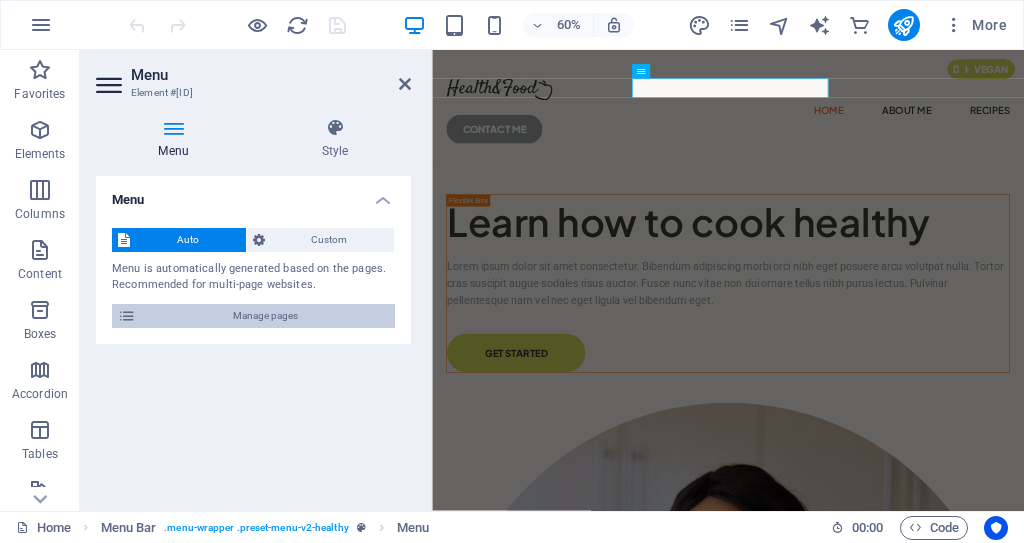 click on "Manage pages" at bounding box center [265, 316] 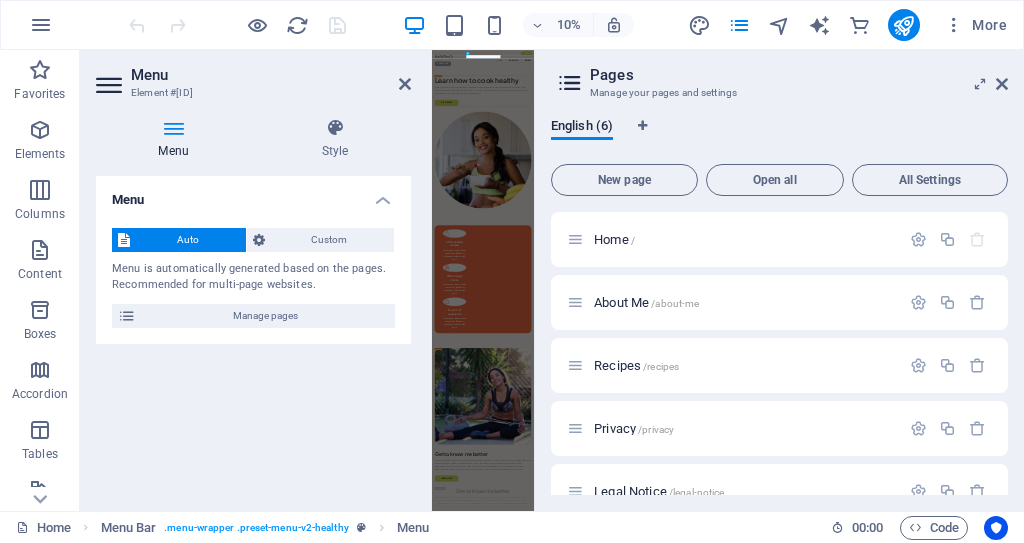 click on "Pages Manage your pages and settings English (6) New page Open all All Settings Home / About Me /about-me Recipes /recipes Privacy /privacy Legal Notice /legal-notice Recipes: Single Page Layout /recipes-single-page-layout" at bounding box center (779, 280) 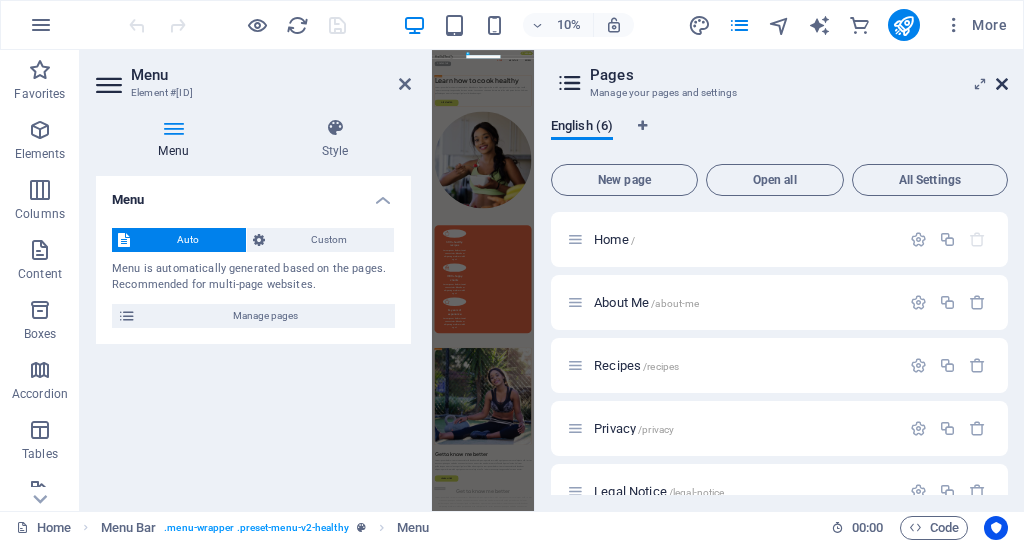drag, startPoint x: 1004, startPoint y: 83, endPoint x: 965, endPoint y: 56, distance: 47.434166 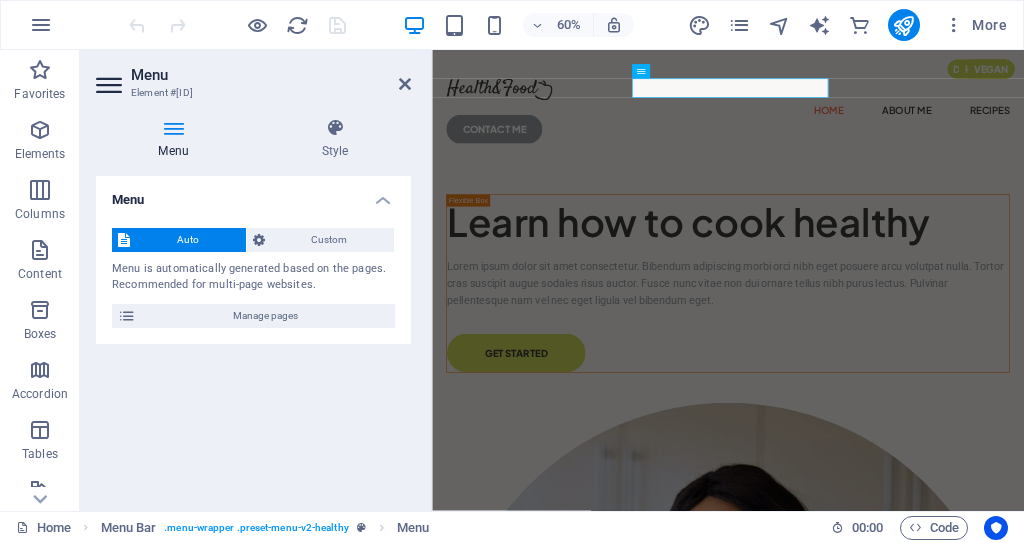 click on "Menu Element #[ID] Menu Style Menu Auto Custom Menu is automatically generated based on the pages. Recommended for multi-page websites. Manage pages Menu items 1 None Page External Element Phone Email Page Home About Me Recipes Privacy Legal Notice Element
URL / Phone Email Link text Home Link target New tab Same tab Overlay Title Additional link description, should not be the same as the link text. The title is most often shown as a tooltip text when the mouse moves over the element. Leave empty if uncertain. Relationship Sets the  relationship of this link to the link target . For example, the value "nofollow" instructs search engines not to follow the link. Can be left empty. alternate author bookmark external help license next nofollow noreferrer noopener prev search tag Button Design None Default Primary Secondary 2 None Page External Element Phone Email Page Home About Me Recipes Privacy Legal Notice Element
URL /about-me Phone Email Link text help" at bounding box center [256, 280] 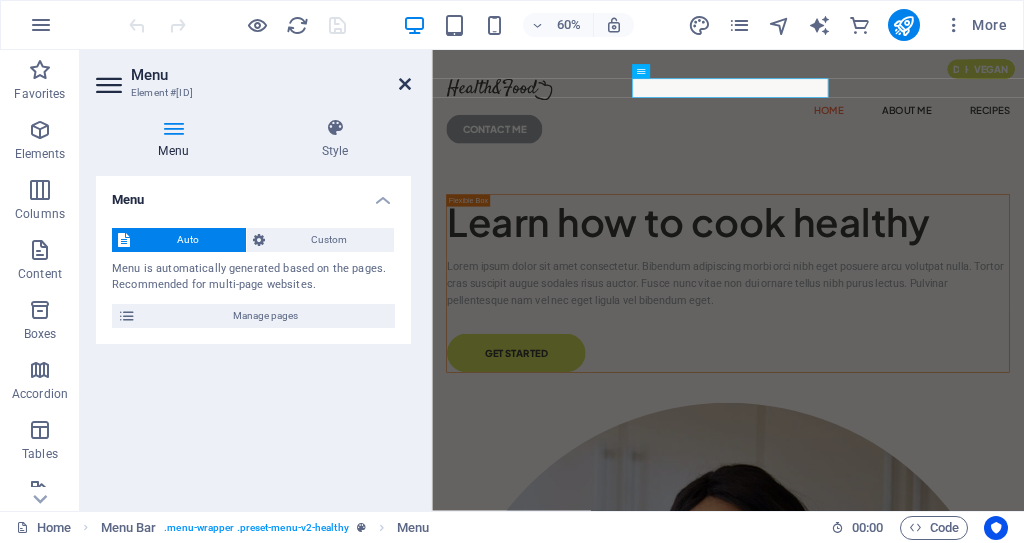 click at bounding box center (405, 84) 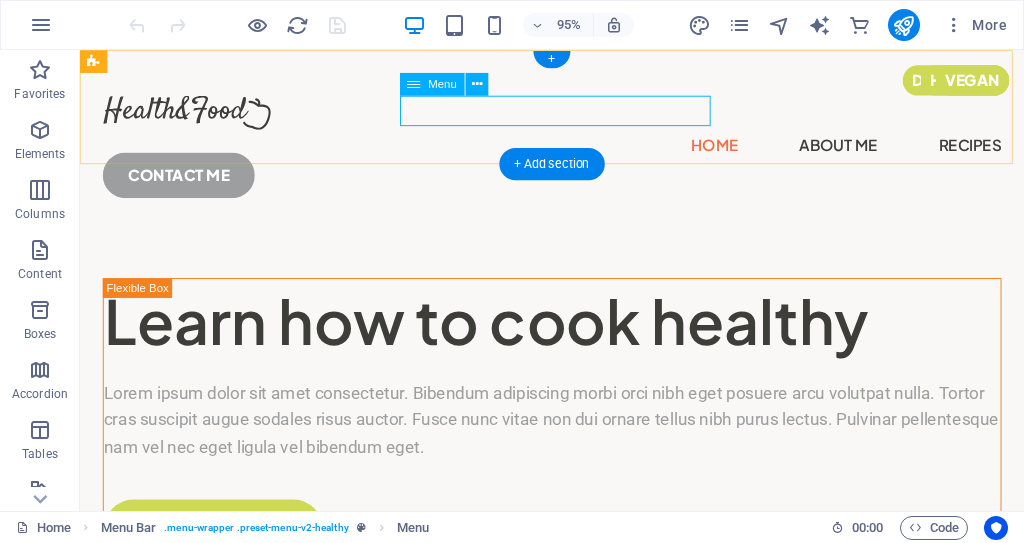 click on "Home About Me Recipes" at bounding box center [577, 150] 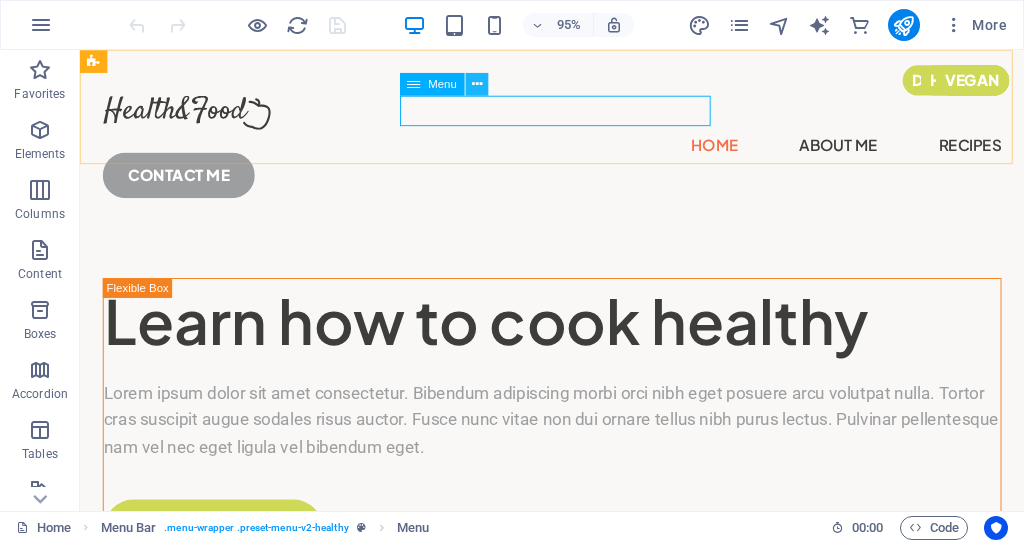 click at bounding box center [477, 84] 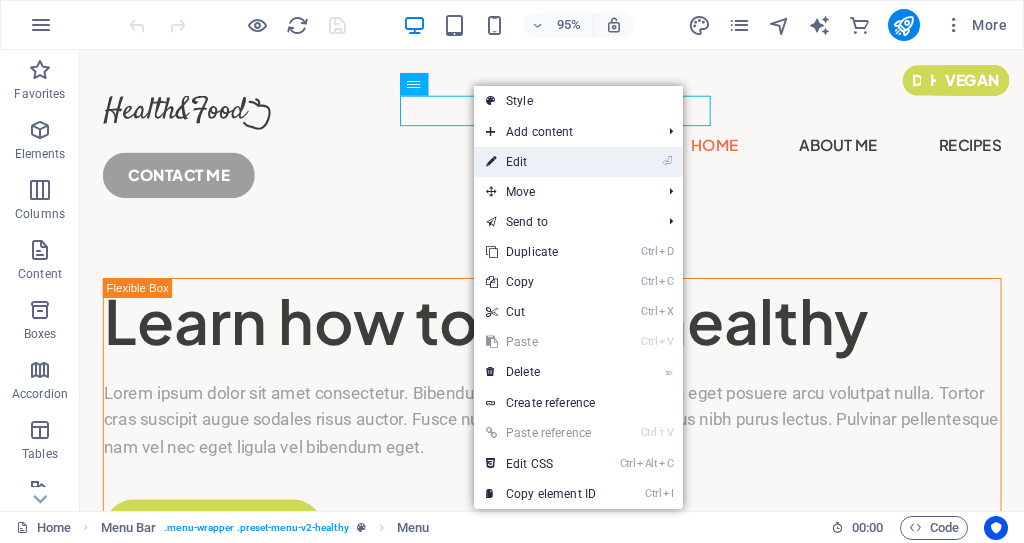 drag, startPoint x: 521, startPoint y: 150, endPoint x: 157, endPoint y: 176, distance: 364.9274 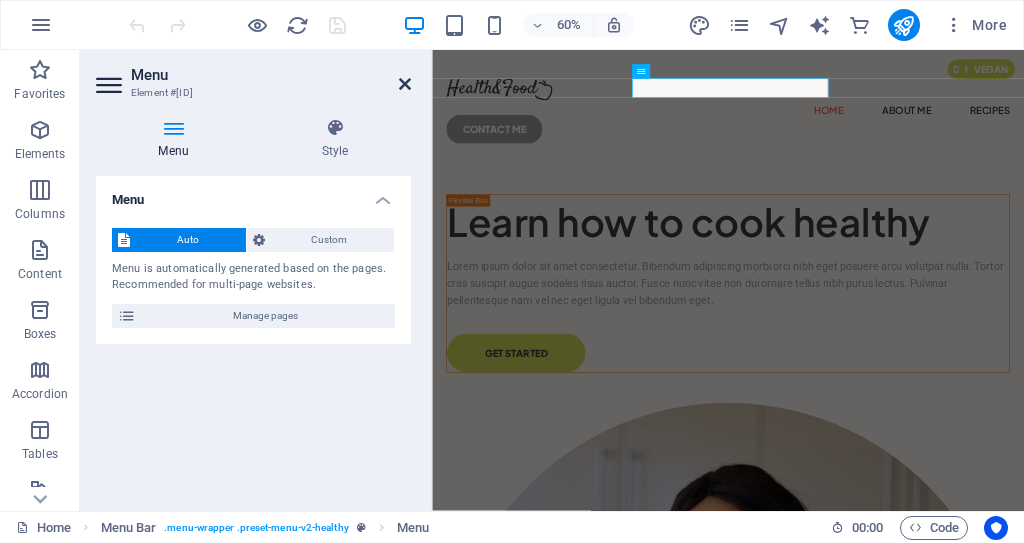 click at bounding box center (405, 84) 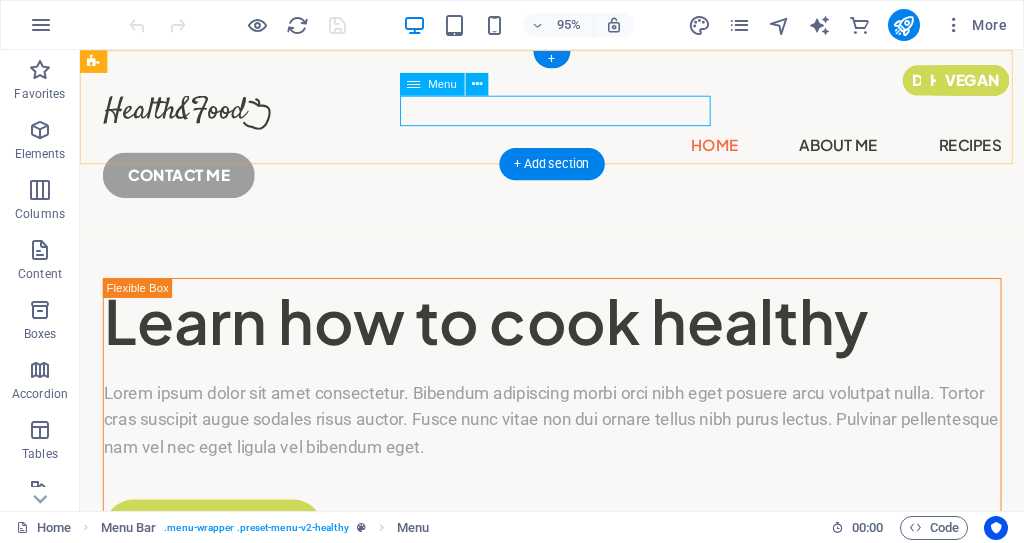 click on "Home About Me Recipes" at bounding box center (577, 150) 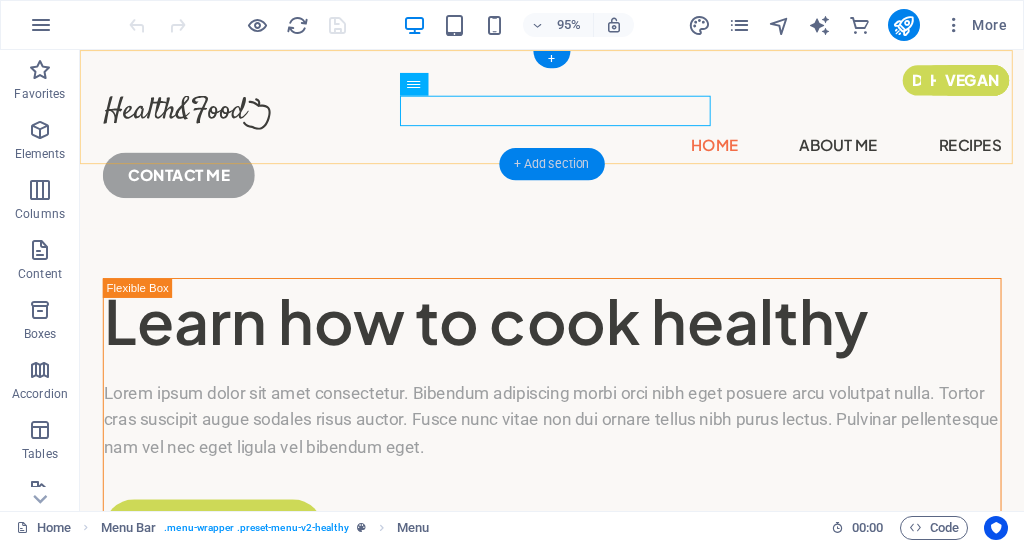 drag, startPoint x: 540, startPoint y: 161, endPoint x: 264, endPoint y: 277, distance: 299.38605 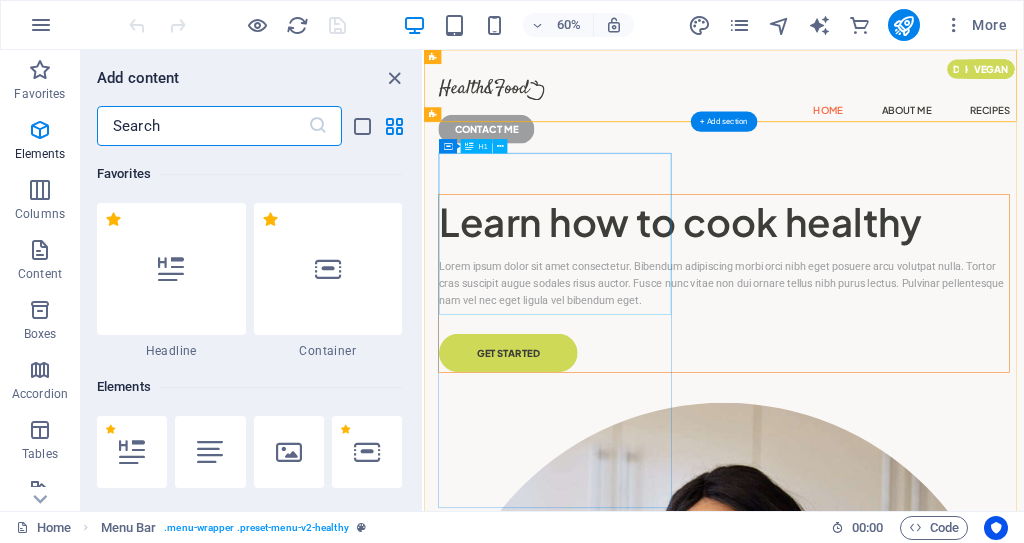 scroll, scrollTop: 3499, scrollLeft: 0, axis: vertical 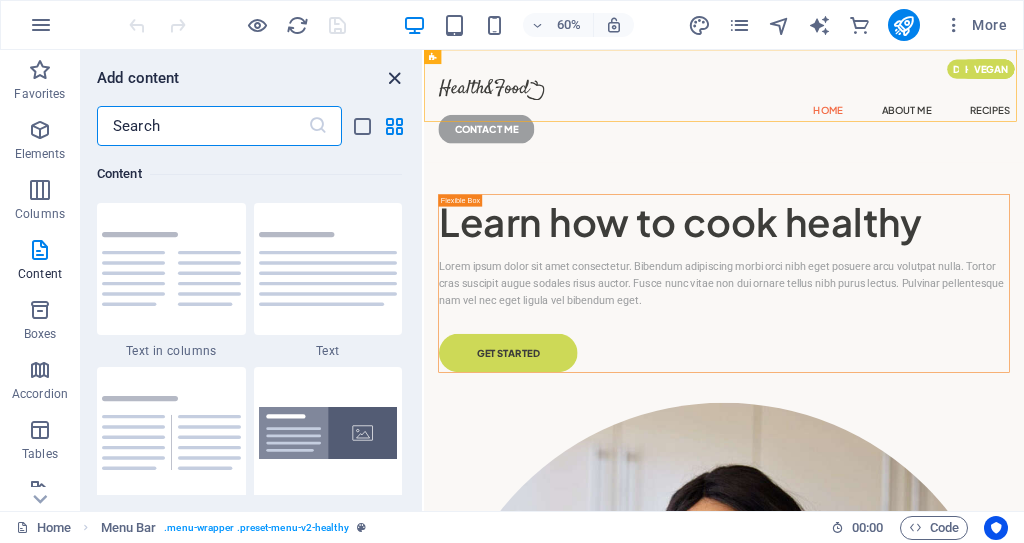 click at bounding box center [394, 78] 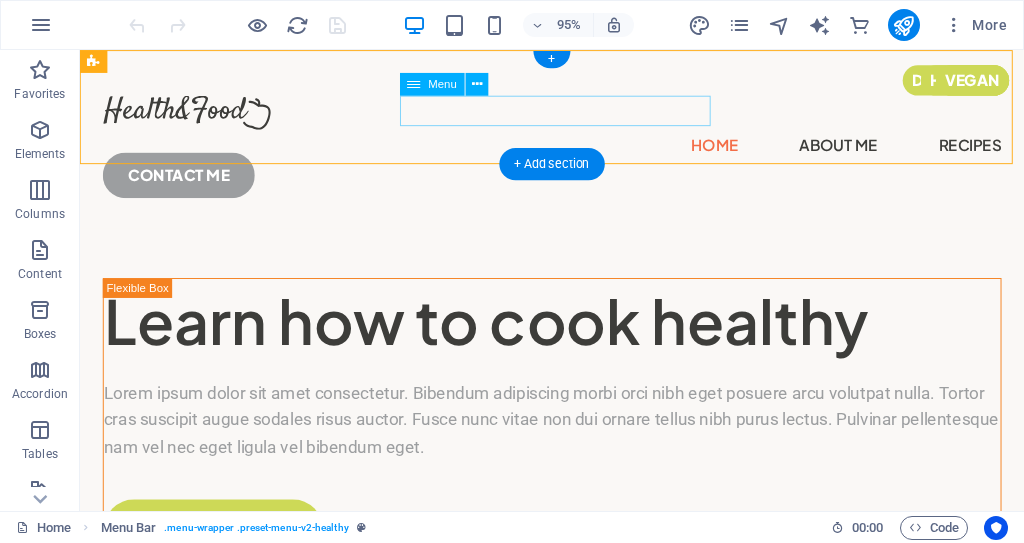 click on "Home About Me Recipes" at bounding box center [577, 150] 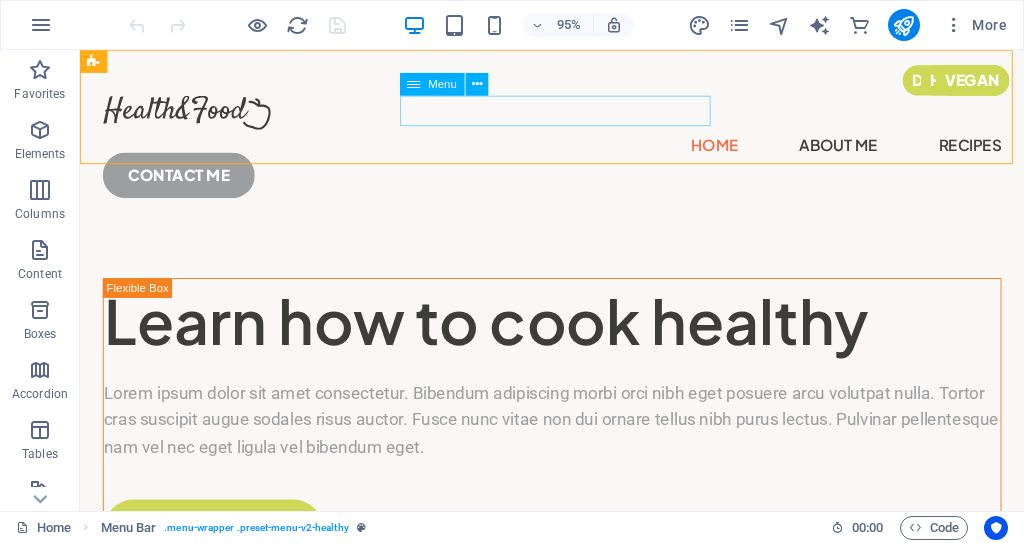 click on "Menu" at bounding box center [442, 84] 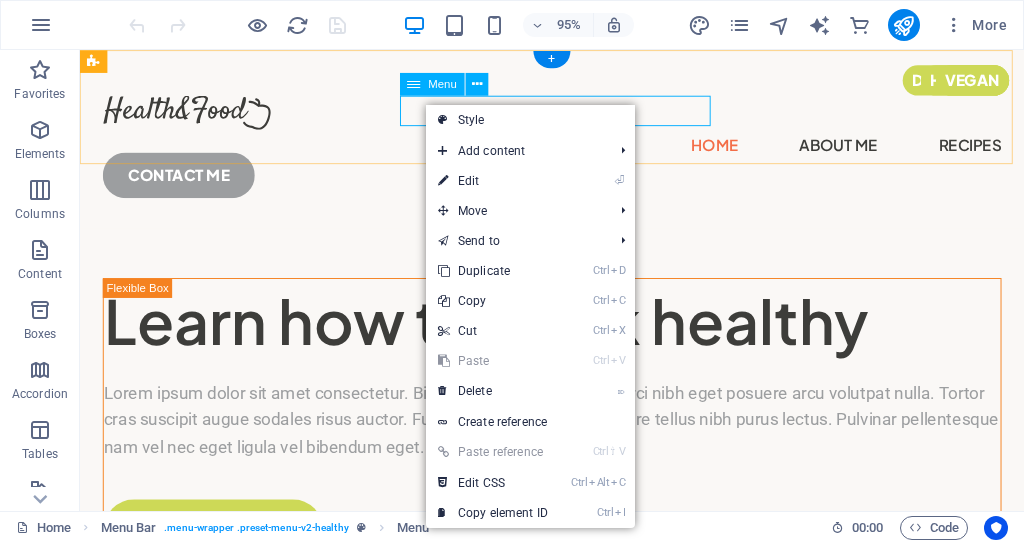 click on "Home About Me Recipes" at bounding box center [577, 150] 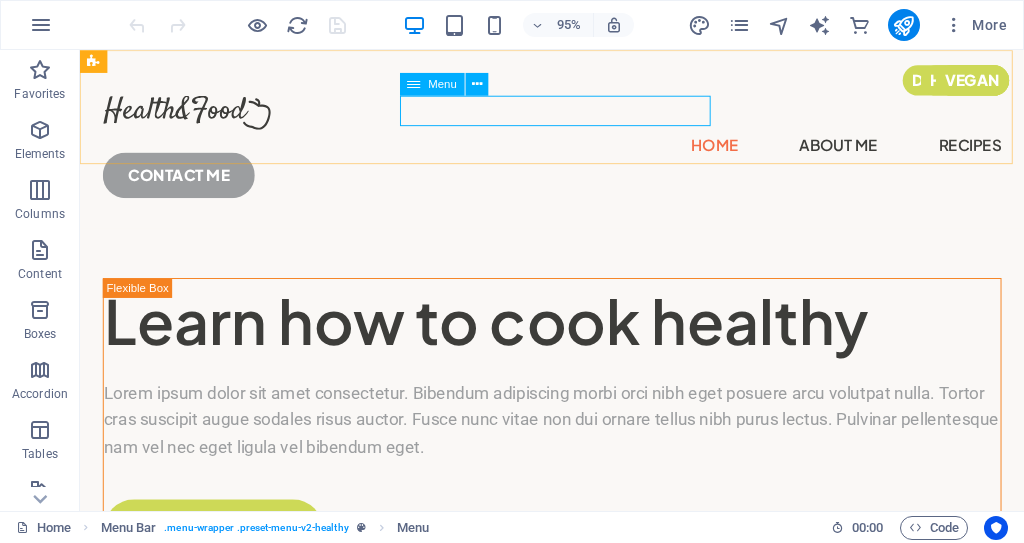 click at bounding box center (414, 84) 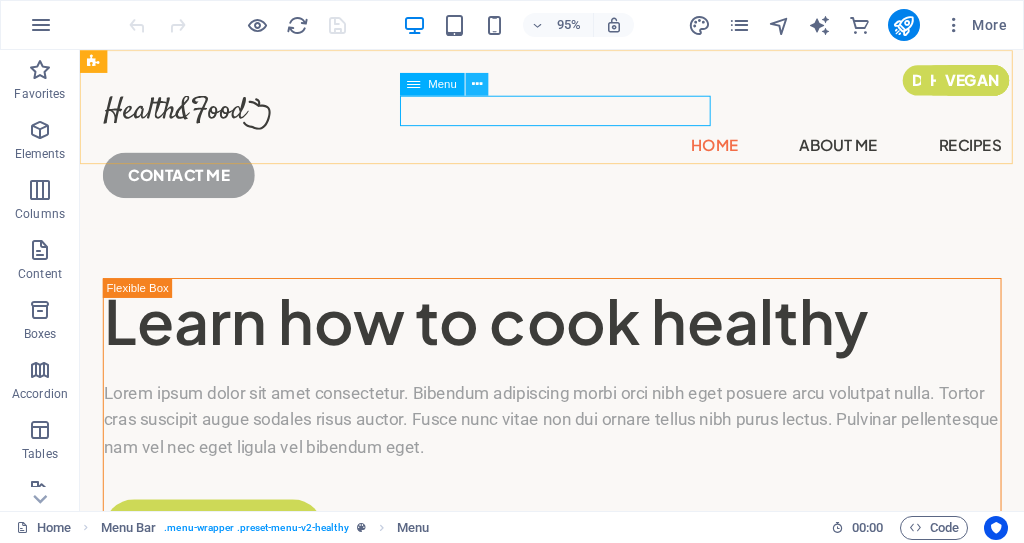 click at bounding box center (477, 84) 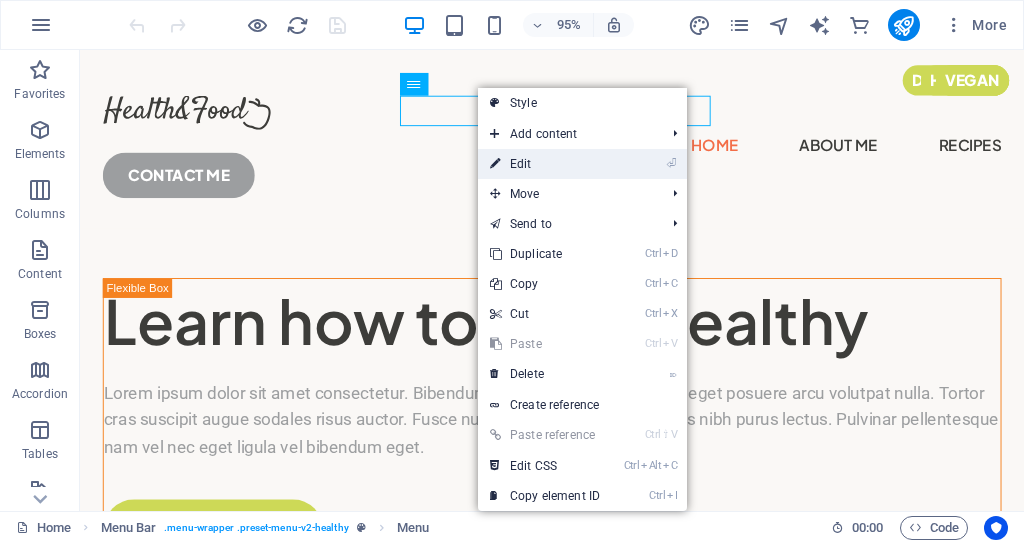 click on "⏎  Edit" at bounding box center [545, 164] 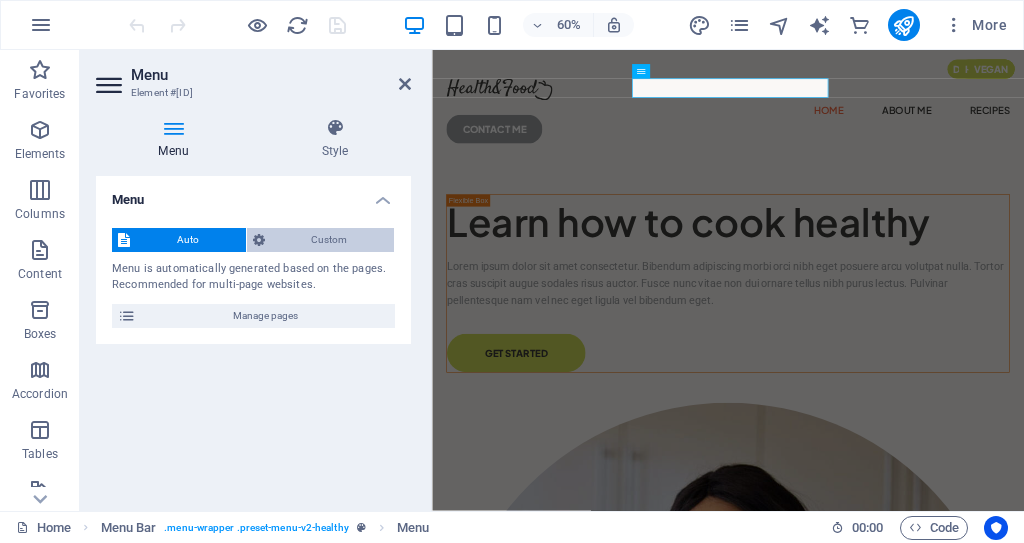 click on "Custom" at bounding box center [330, 240] 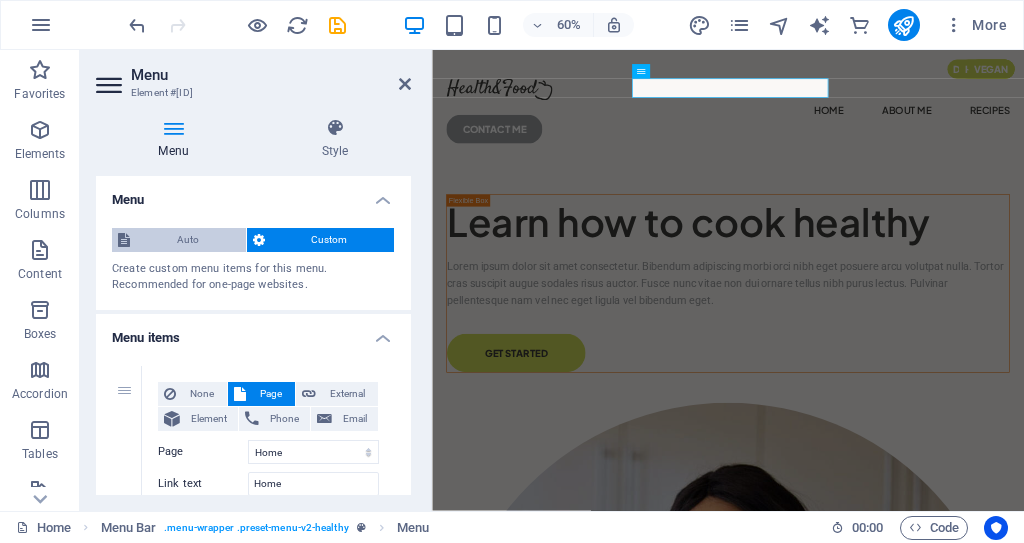 click on "Auto" at bounding box center (188, 240) 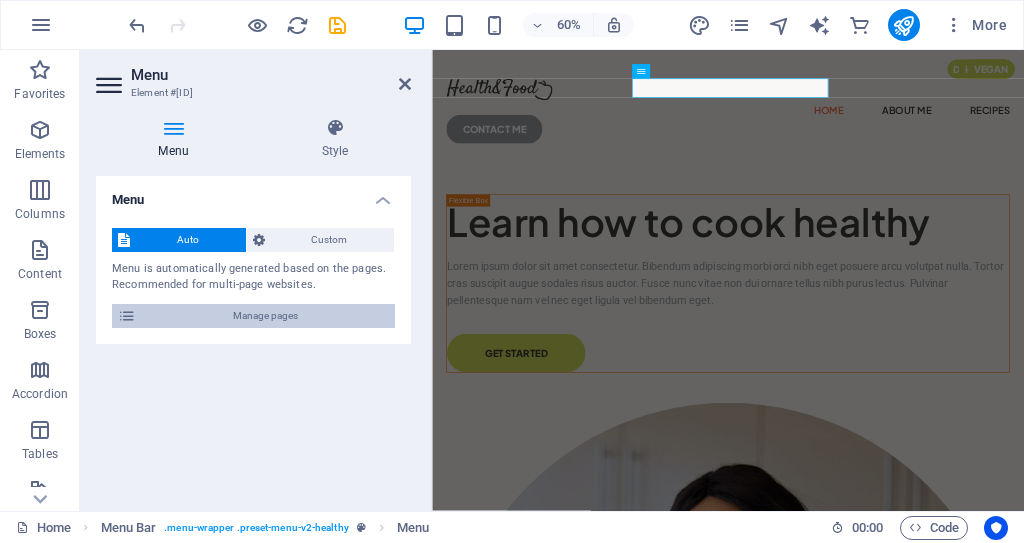 click on "Manage pages" at bounding box center (265, 316) 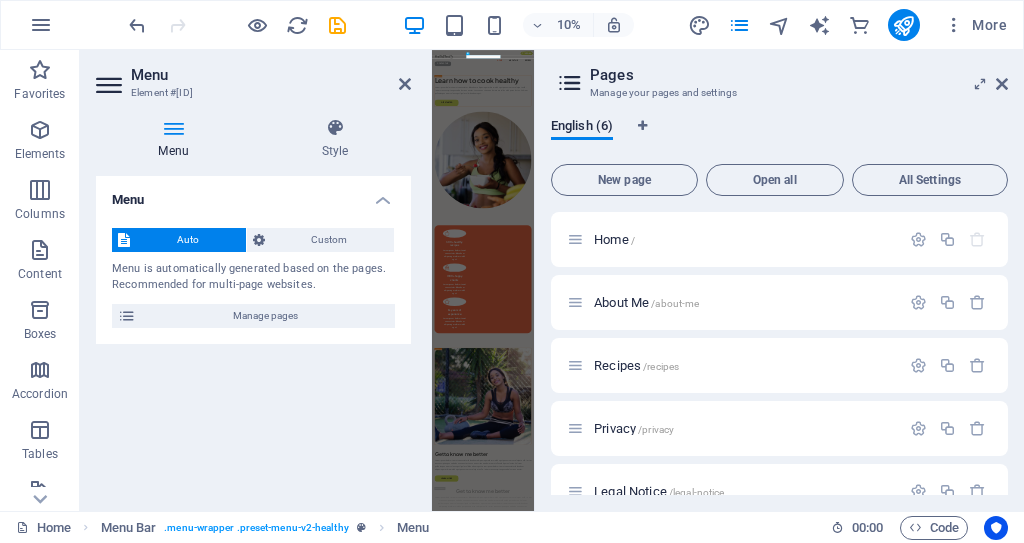 click on "Menu" at bounding box center [177, 139] 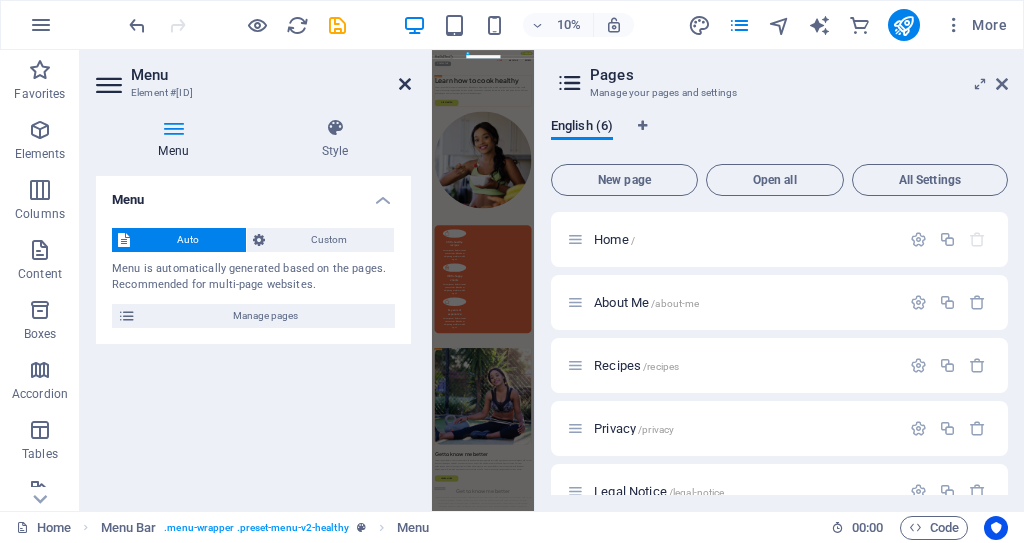 drag, startPoint x: 404, startPoint y: 84, endPoint x: 744, endPoint y: 84, distance: 340 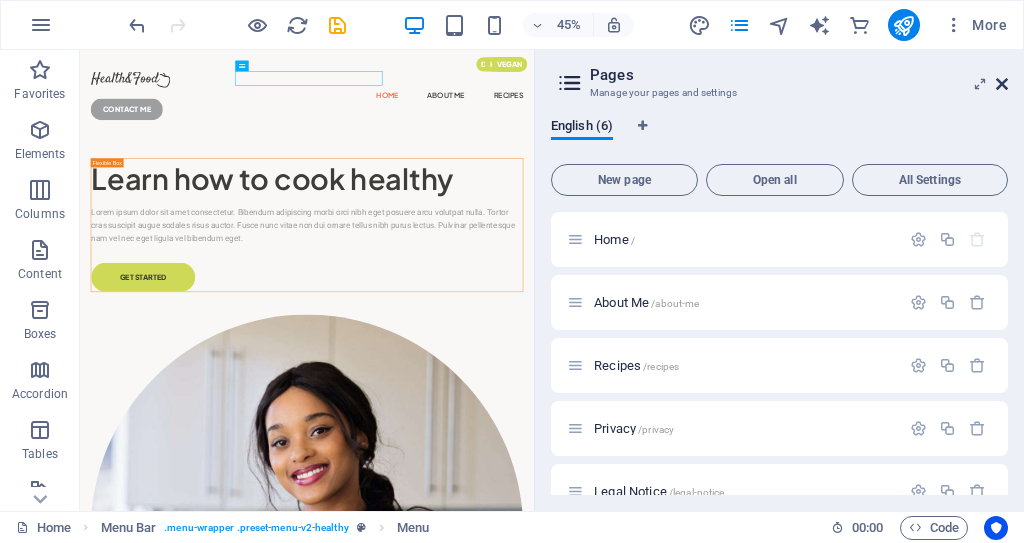 click at bounding box center [1002, 84] 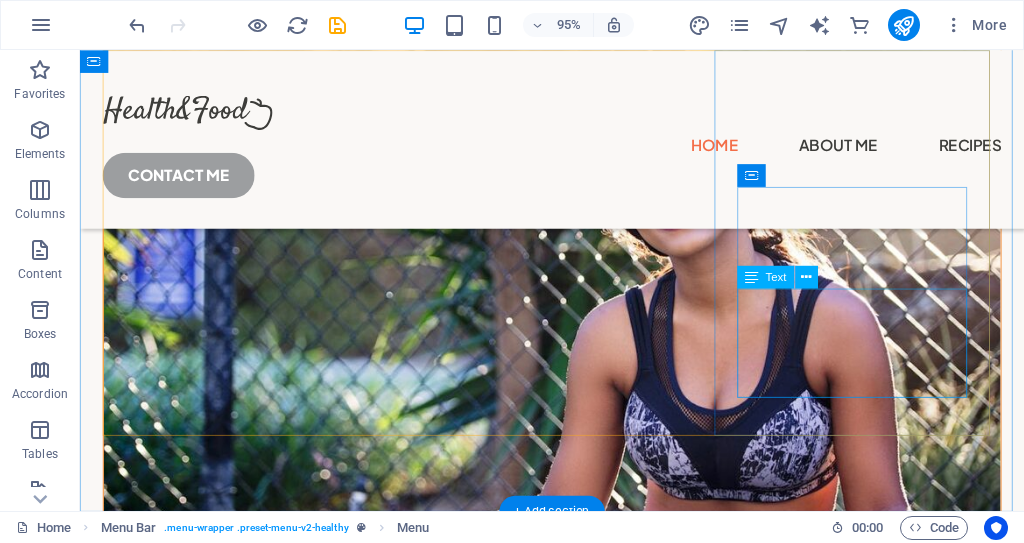scroll, scrollTop: 2960, scrollLeft: 0, axis: vertical 